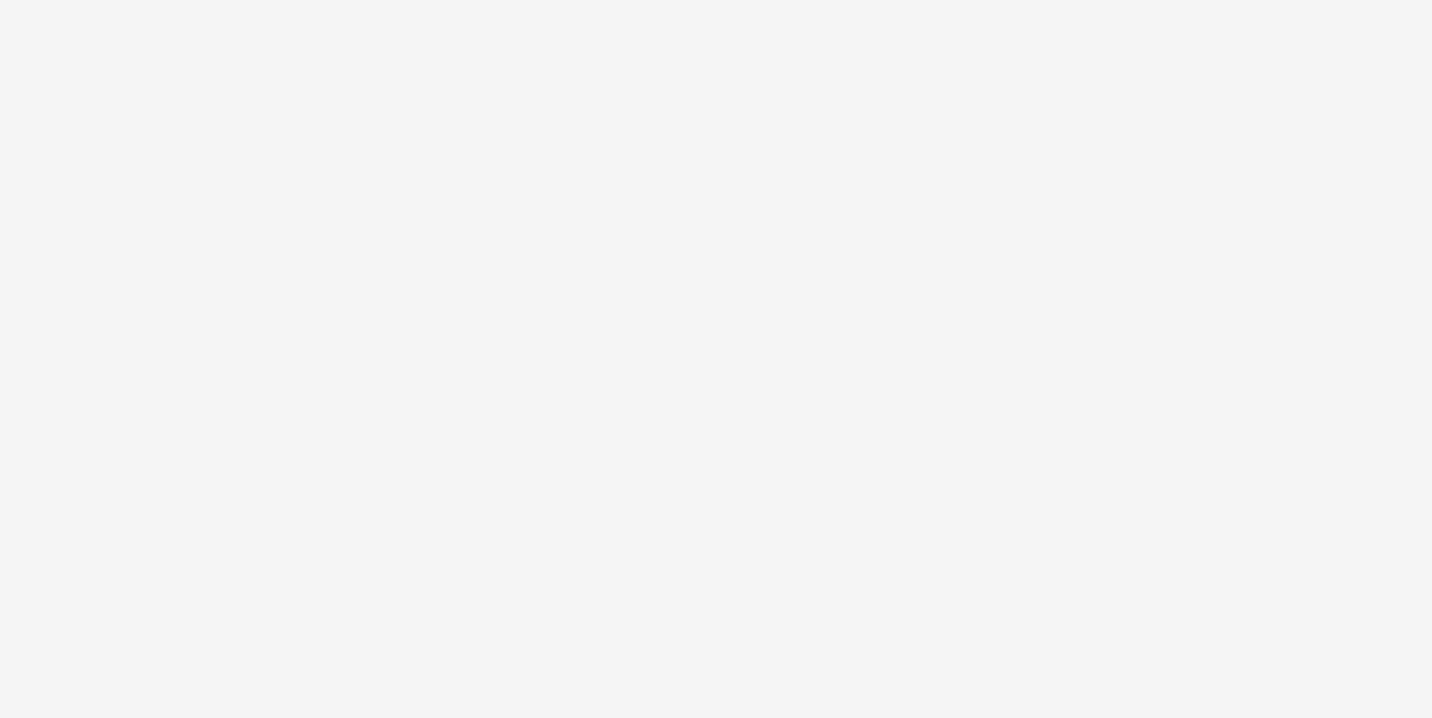 scroll, scrollTop: 0, scrollLeft: 0, axis: both 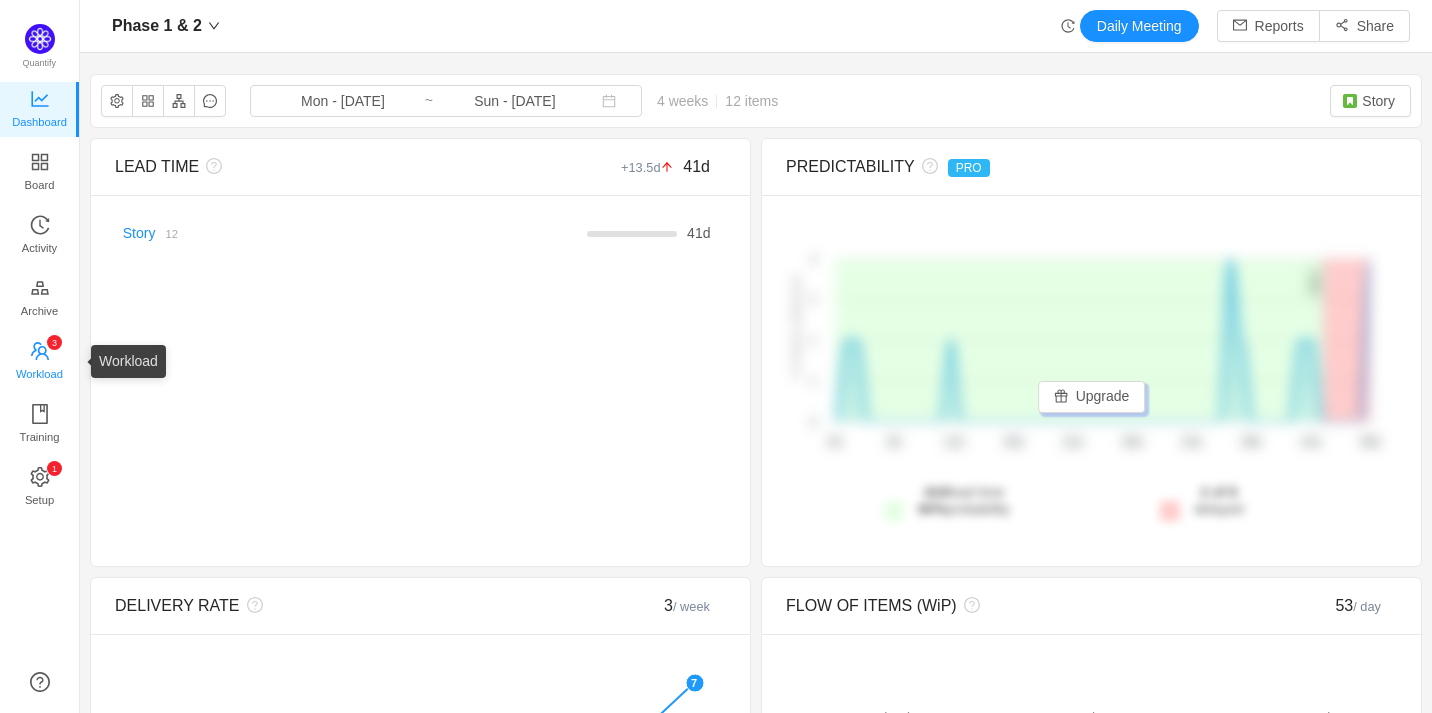 click on "Workload" at bounding box center (39, 374) 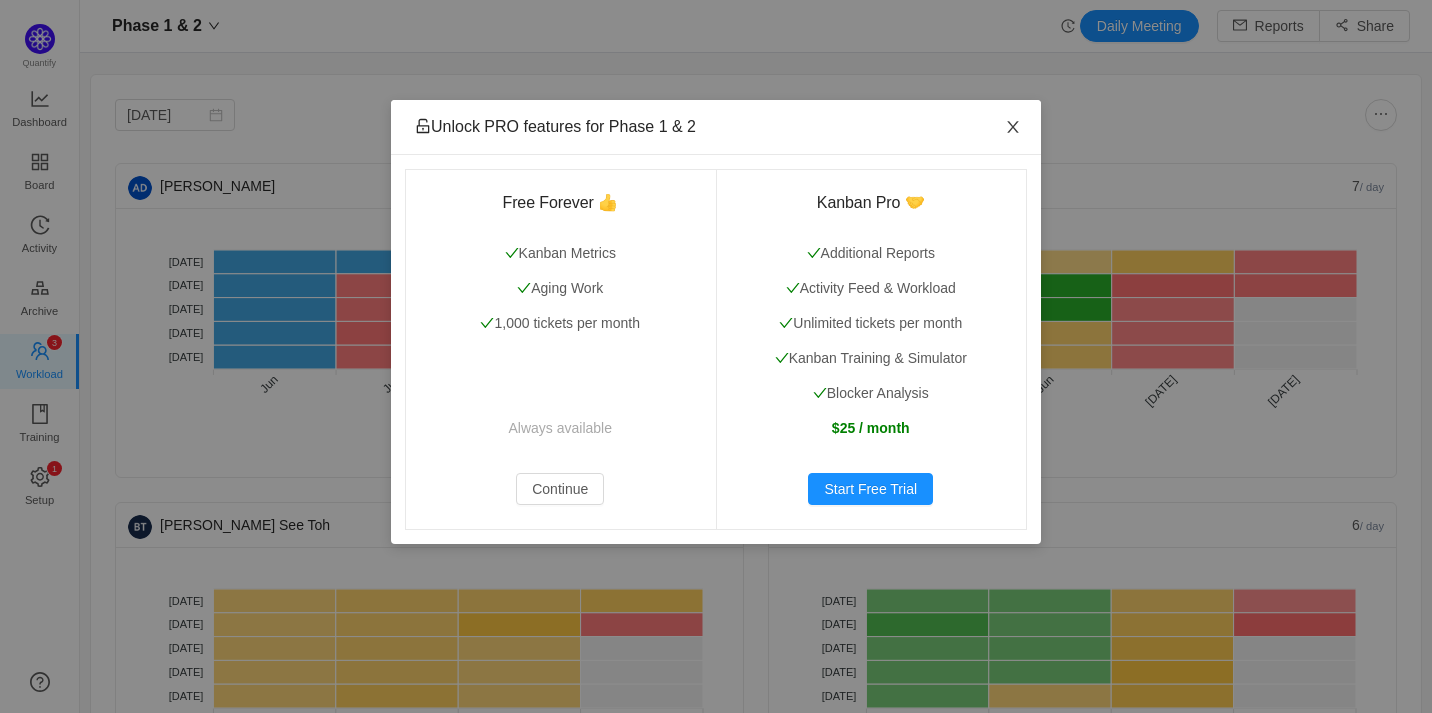 click at bounding box center [1013, 128] 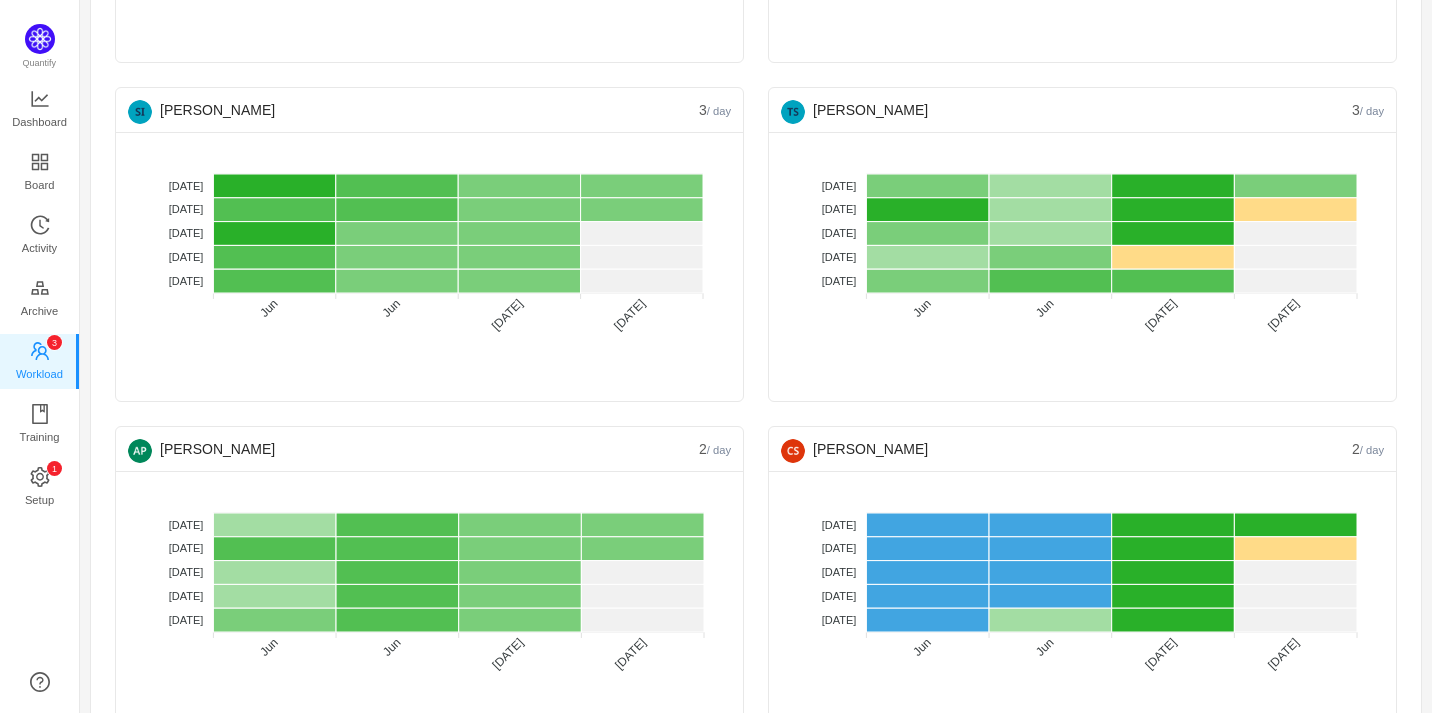 scroll, scrollTop: 1173, scrollLeft: 0, axis: vertical 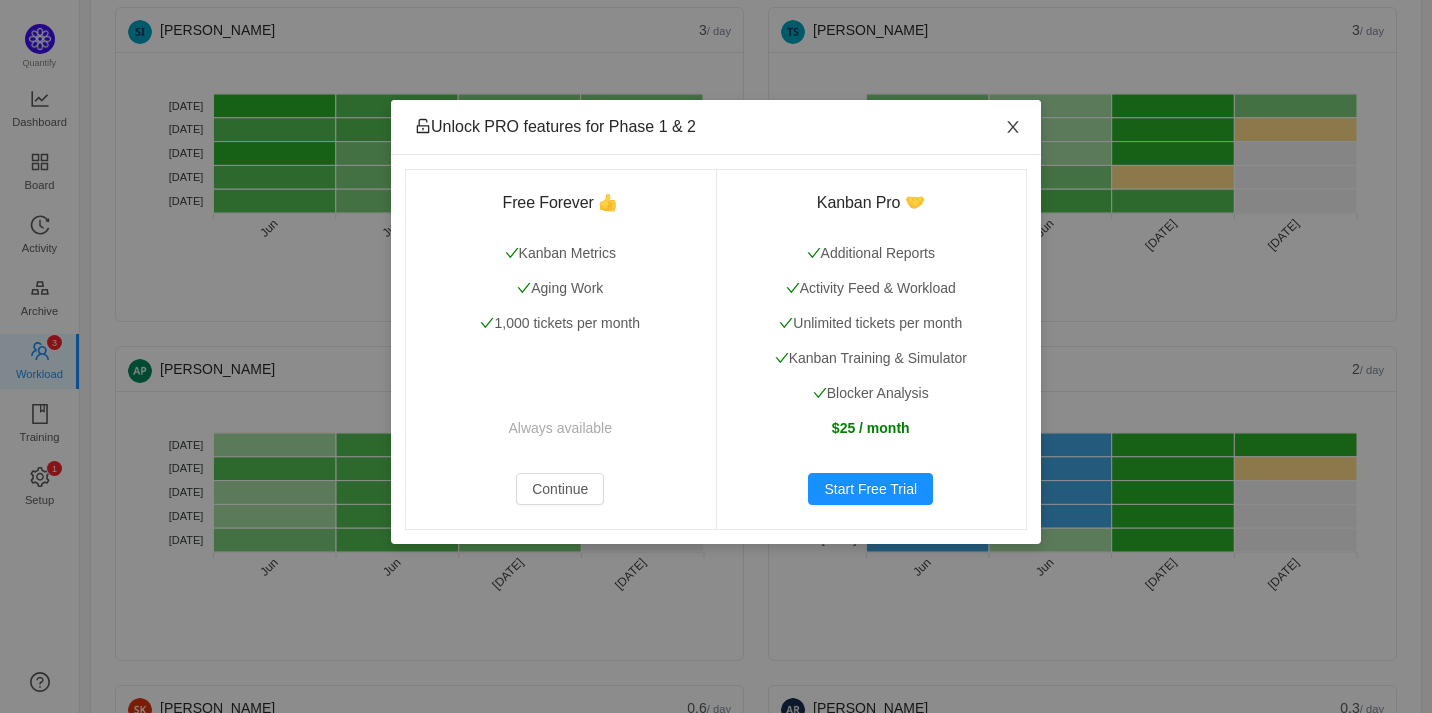 click at bounding box center (1013, 128) 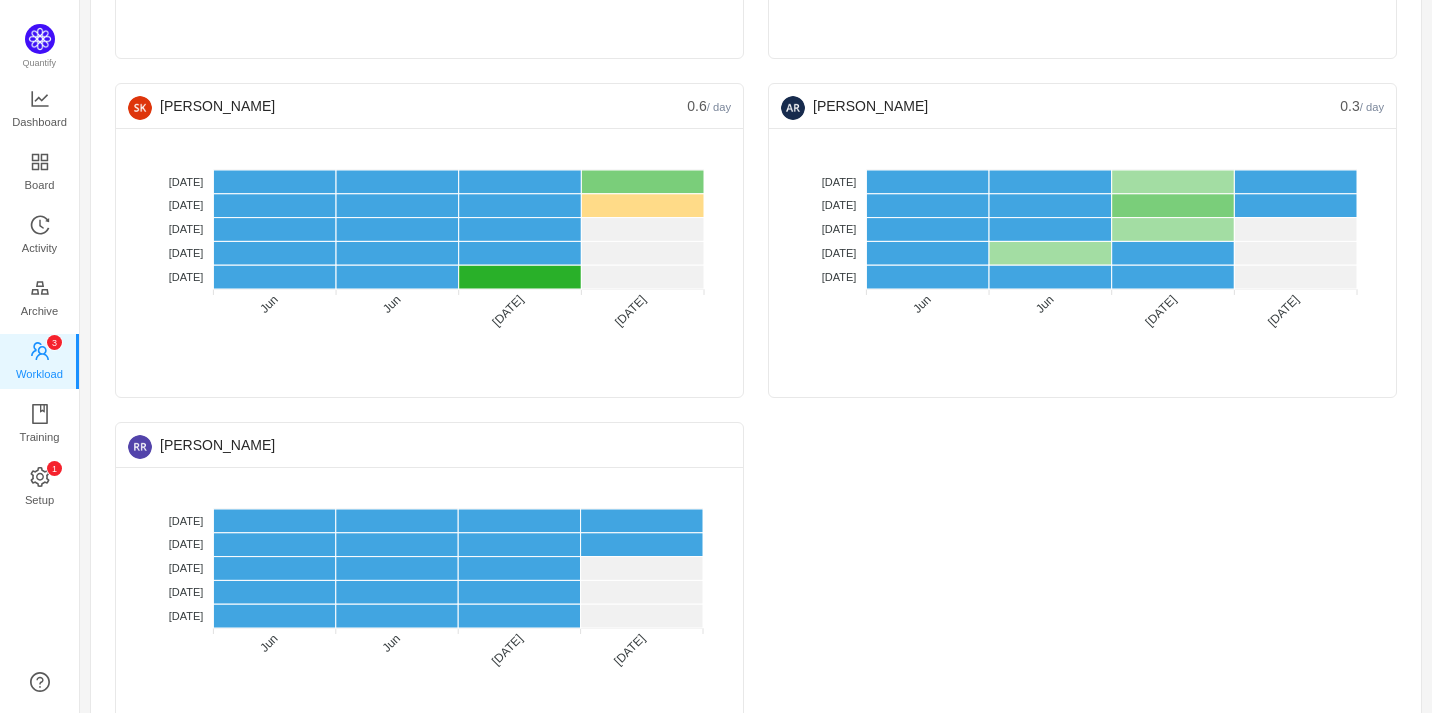 scroll, scrollTop: 1834, scrollLeft: 0, axis: vertical 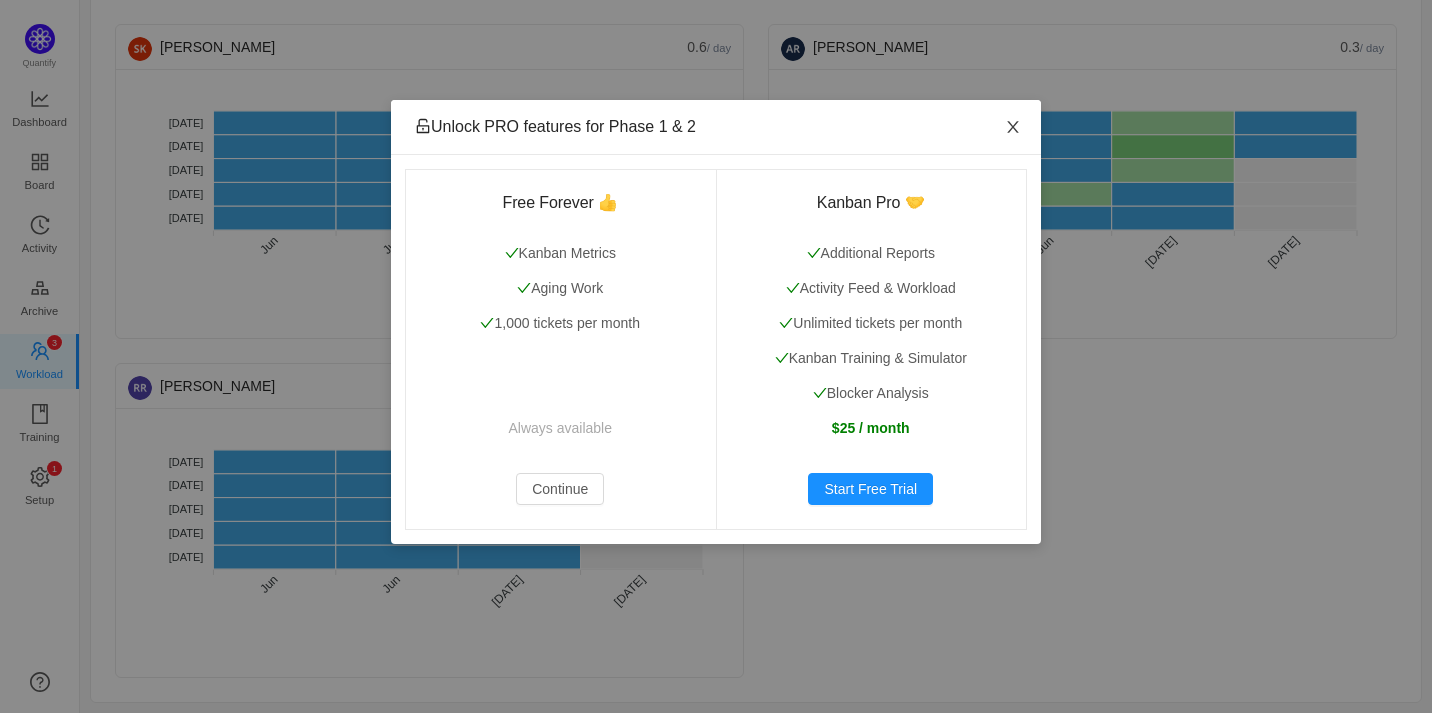 click 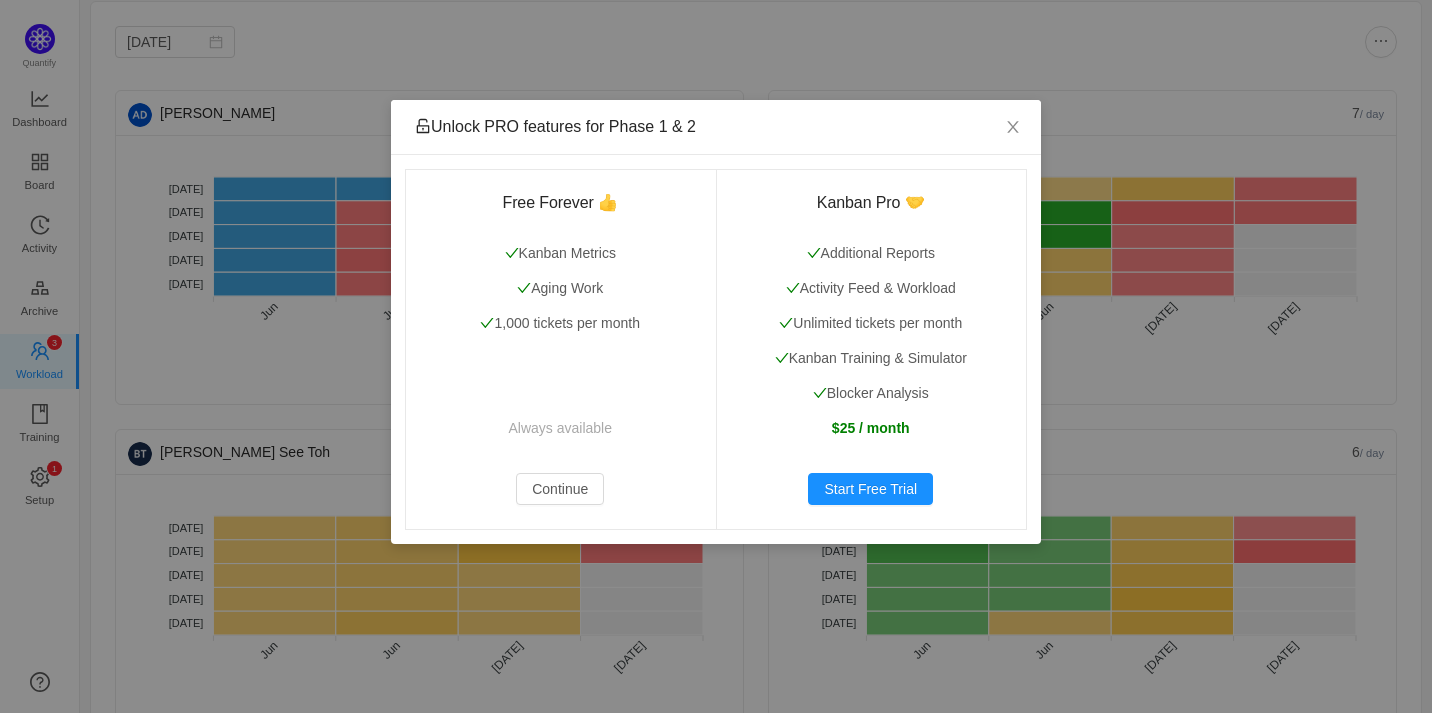 scroll, scrollTop: 62, scrollLeft: 0, axis: vertical 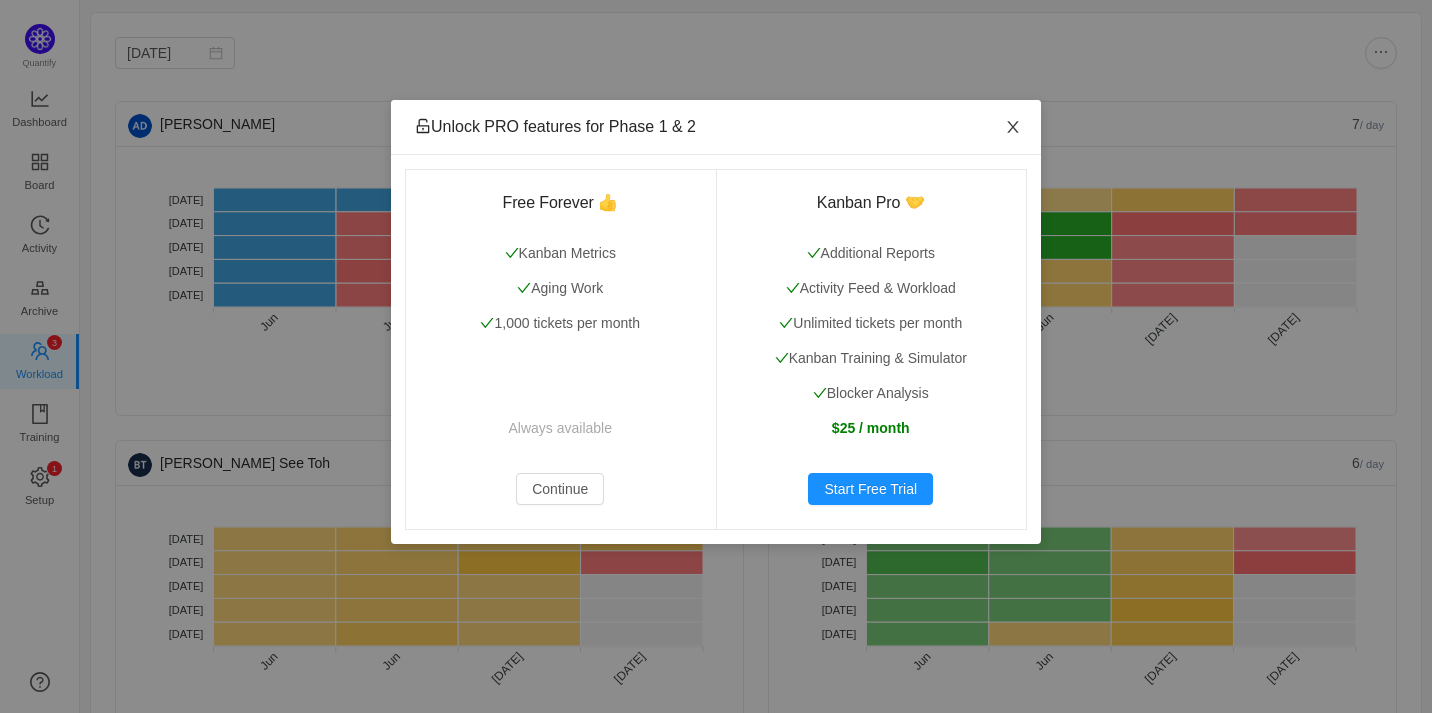 click at bounding box center (1013, 128) 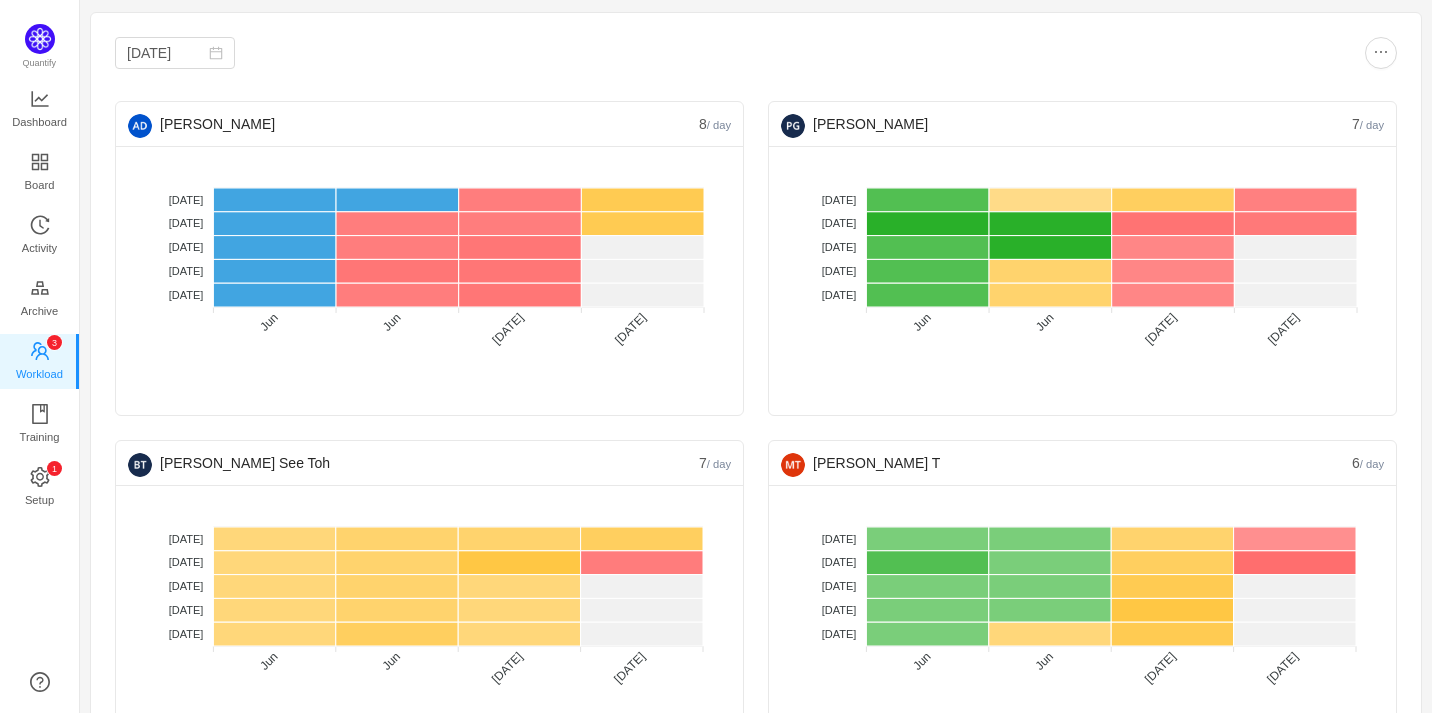scroll, scrollTop: 195, scrollLeft: 0, axis: vertical 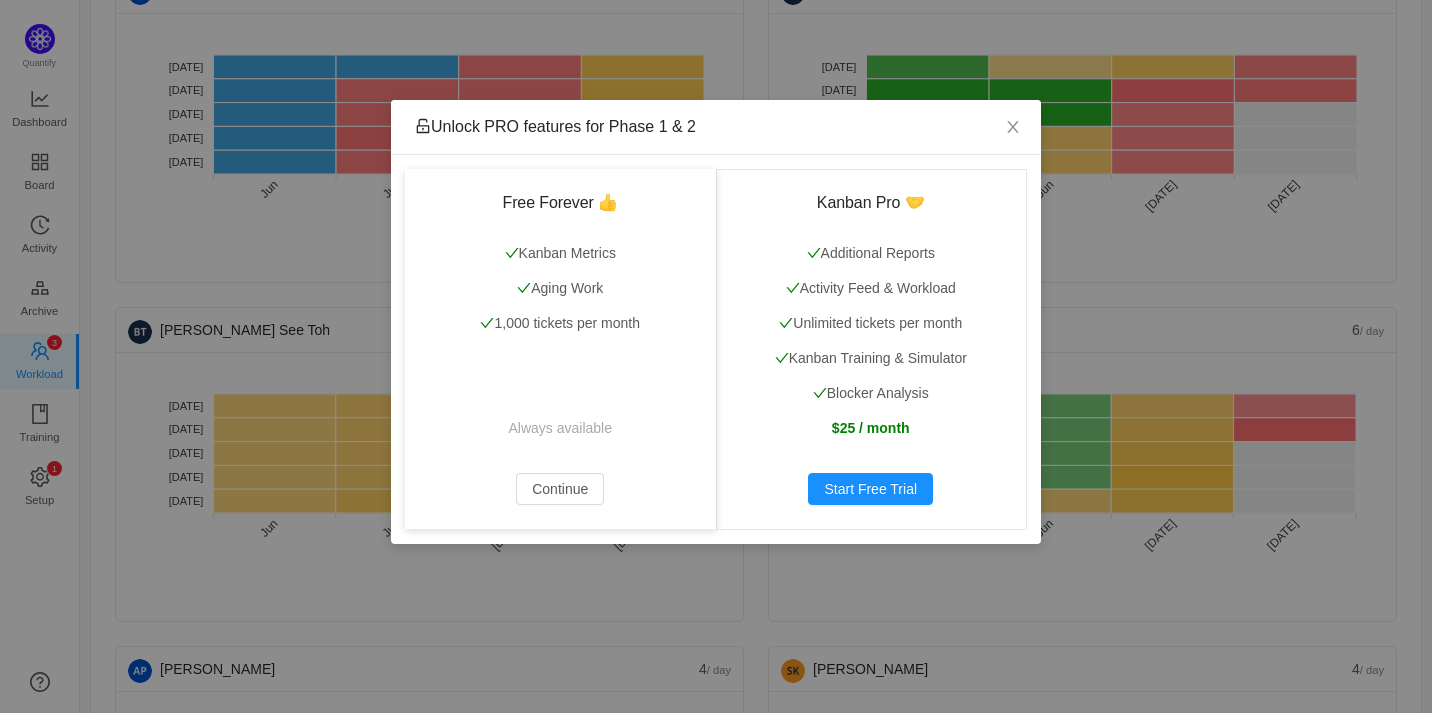 drag, startPoint x: 756, startPoint y: 496, endPoint x: 656, endPoint y: 295, distance: 224.50166 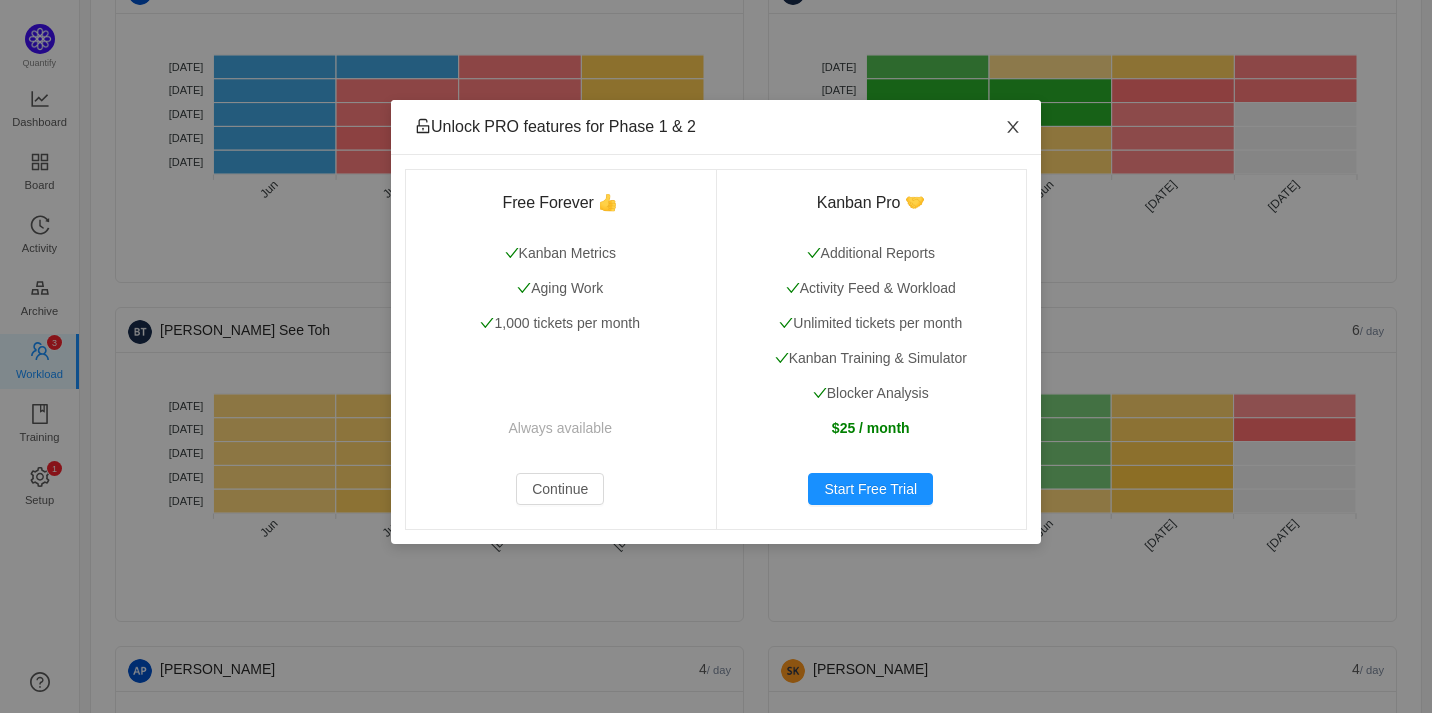 click 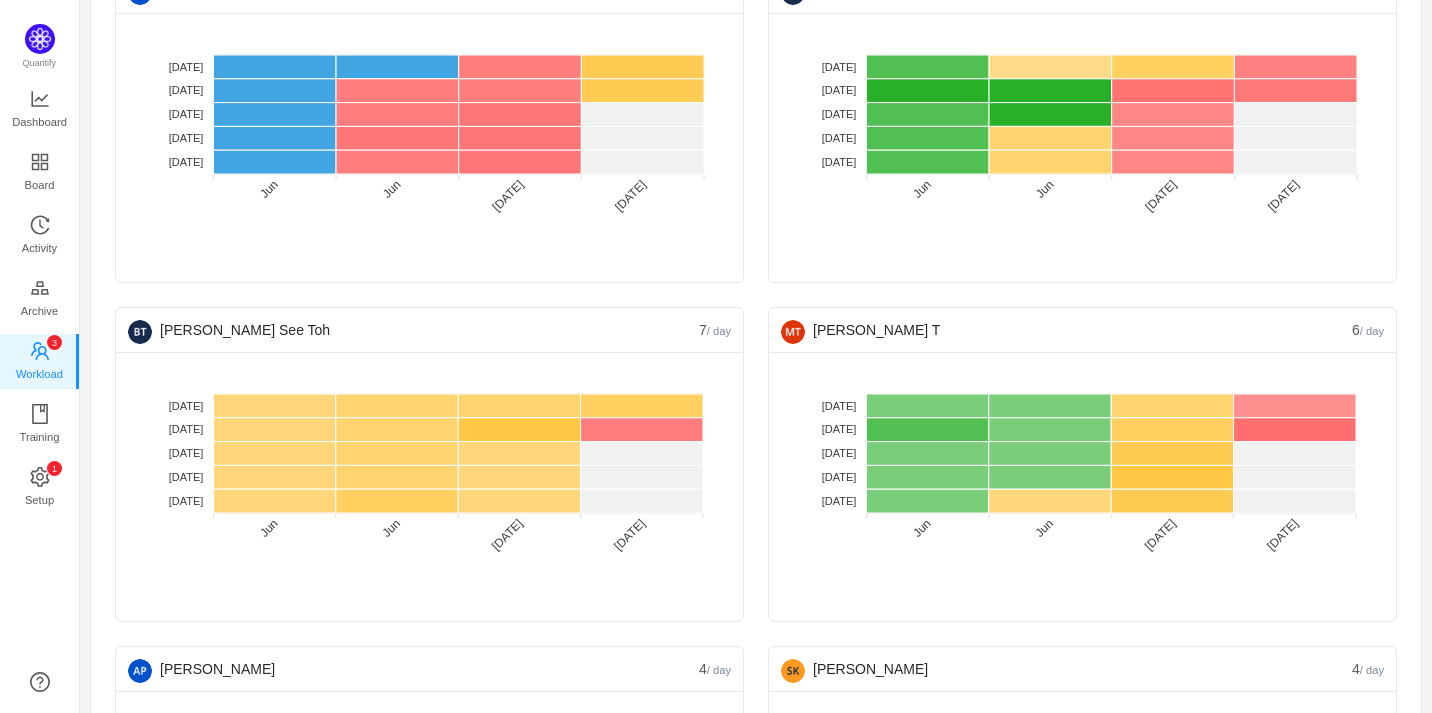scroll, scrollTop: 0, scrollLeft: 0, axis: both 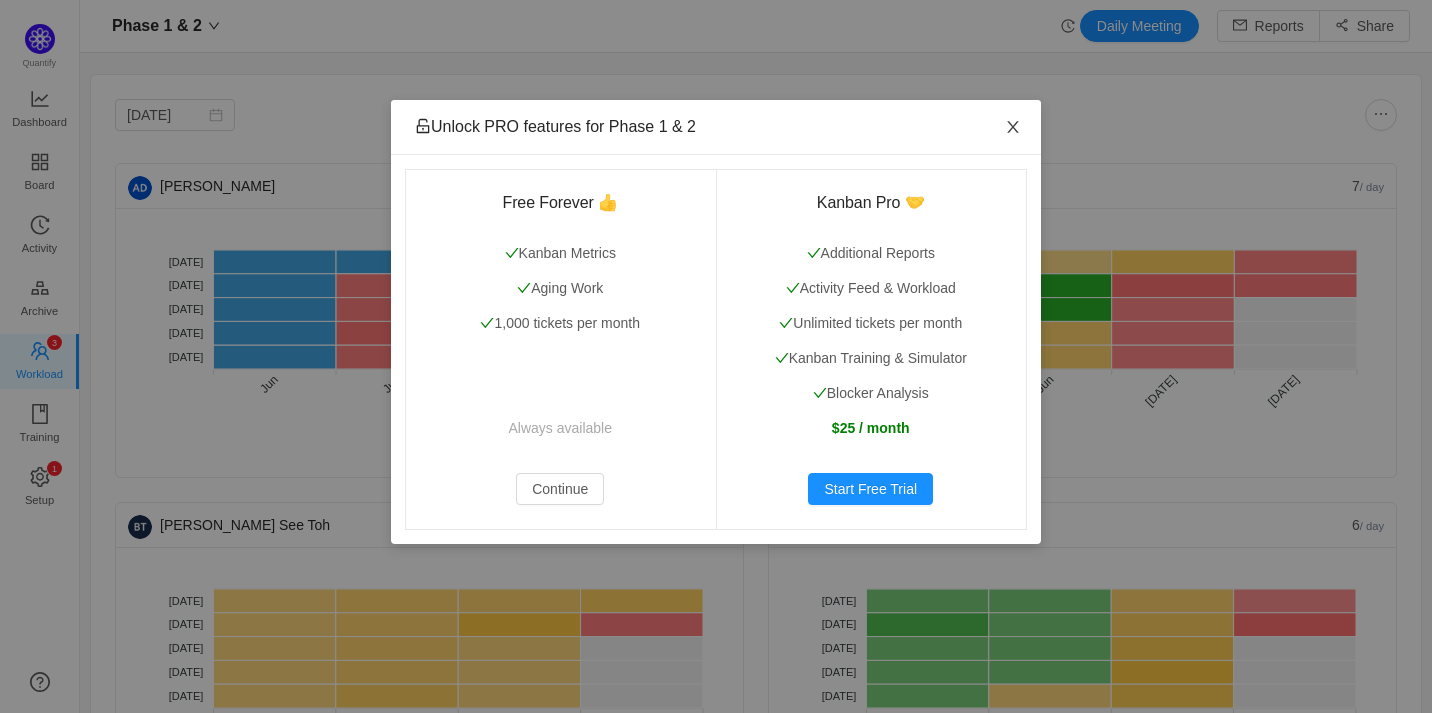 click 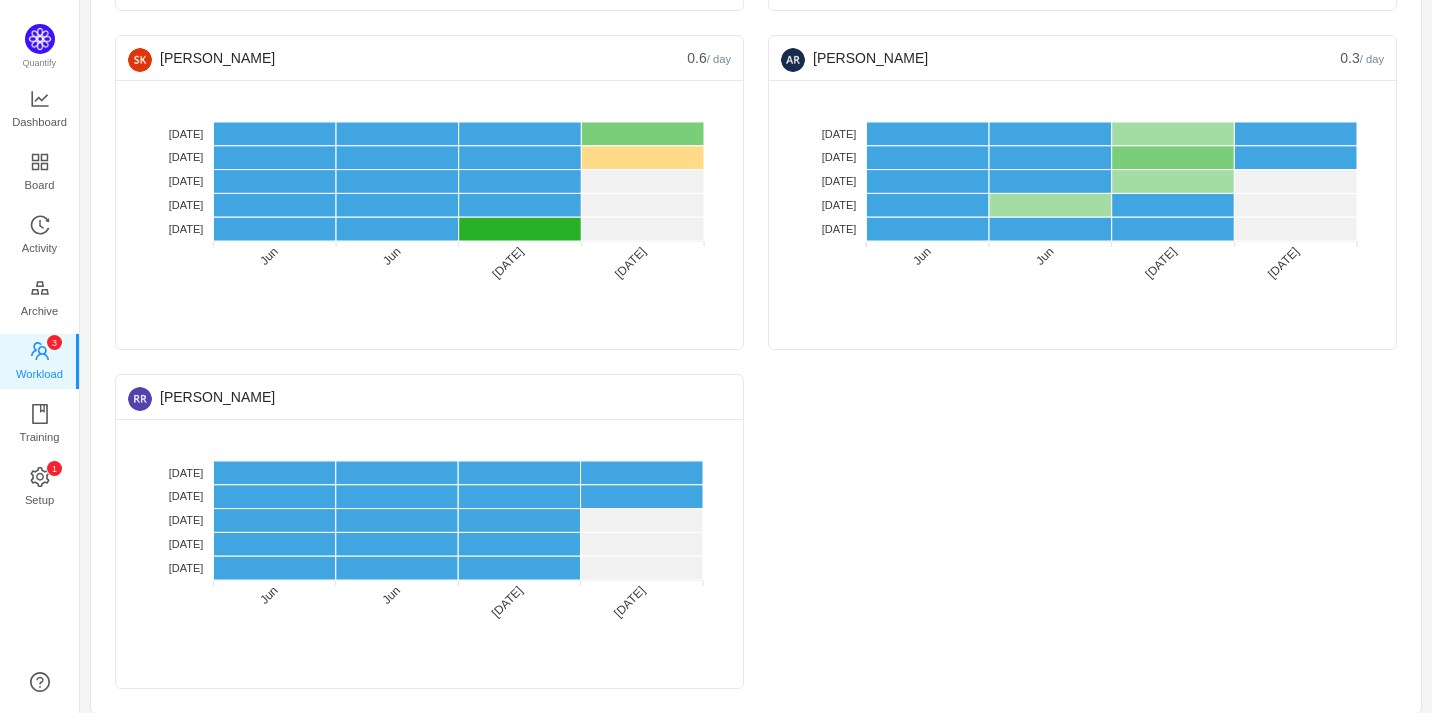 scroll, scrollTop: 1834, scrollLeft: 0, axis: vertical 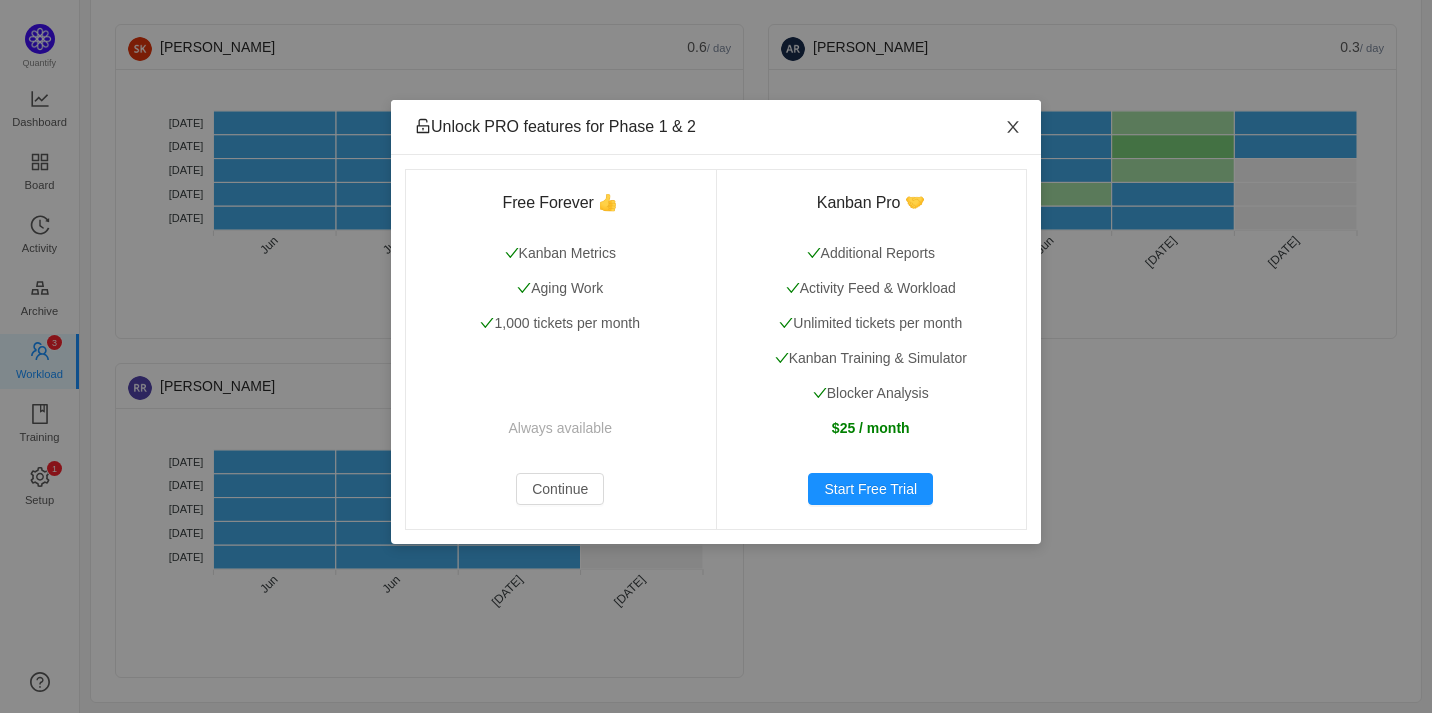click 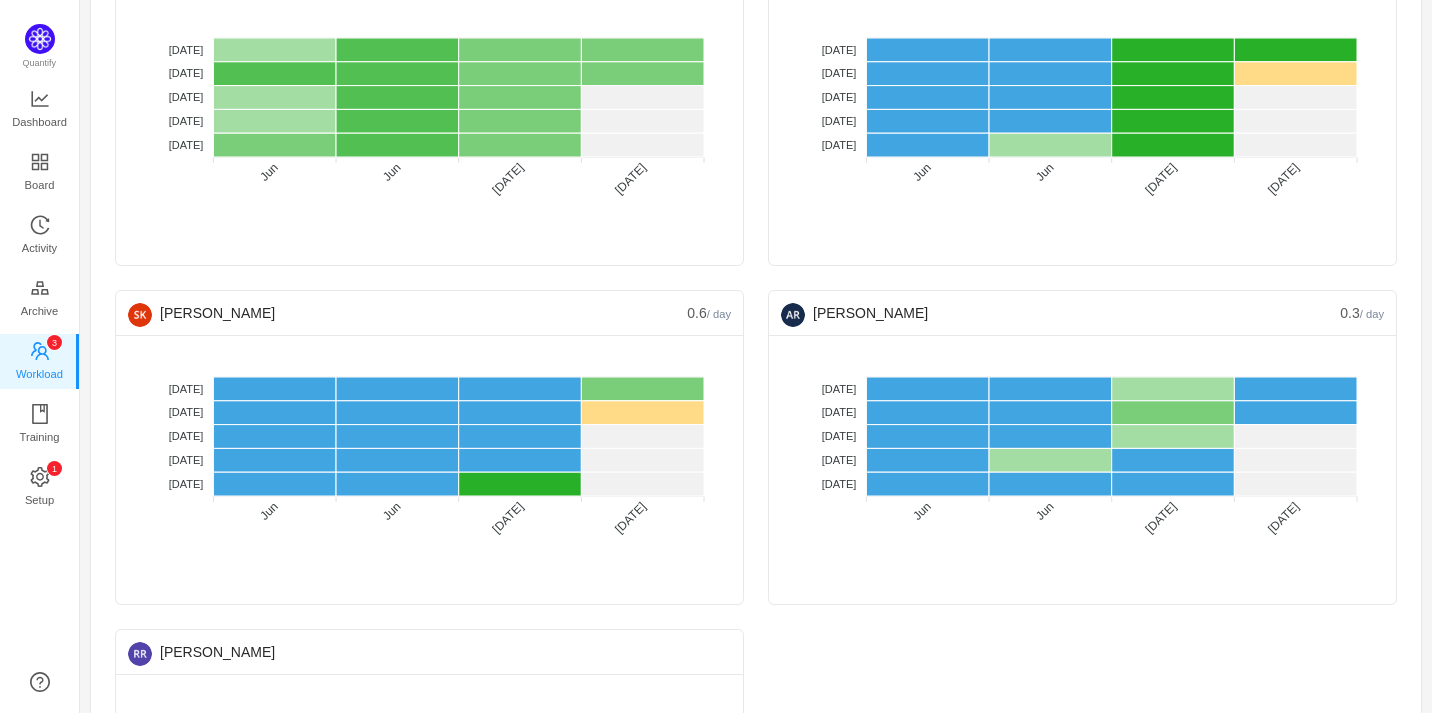 scroll, scrollTop: 1215, scrollLeft: 0, axis: vertical 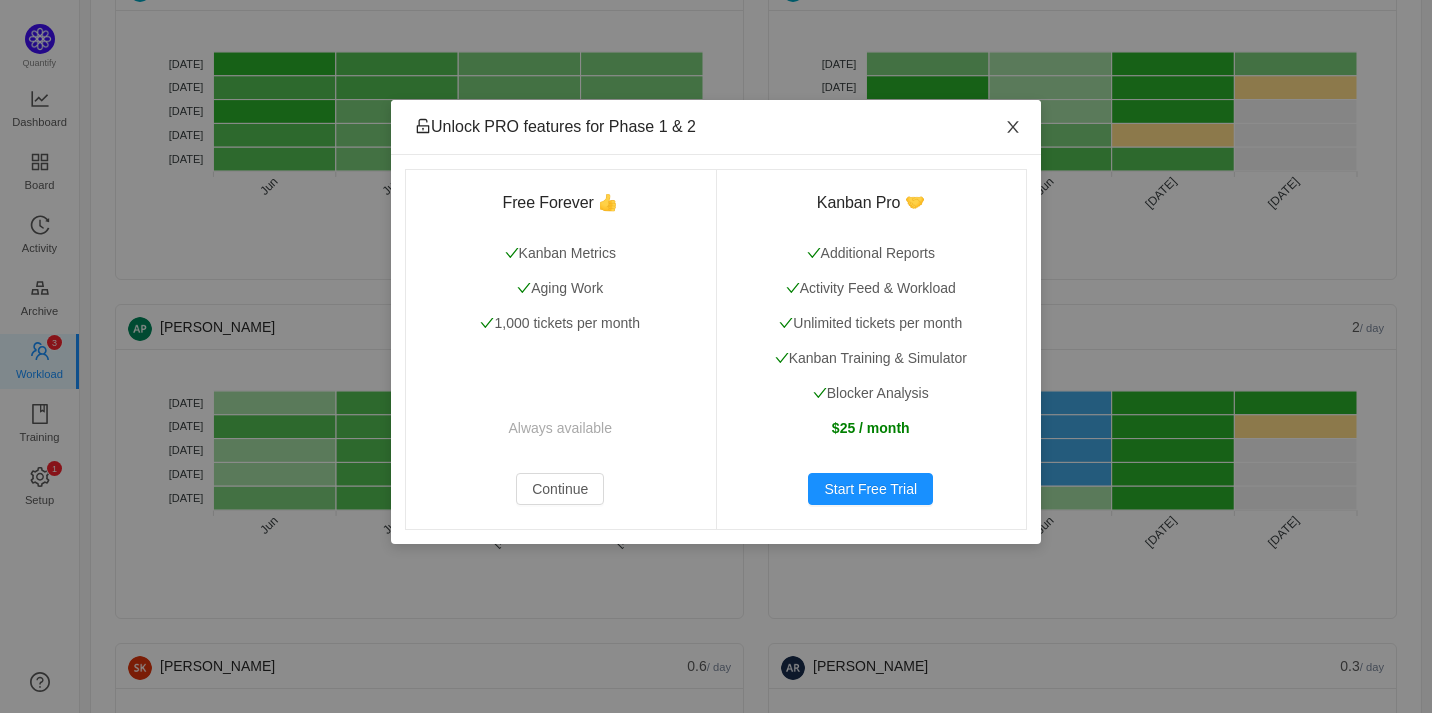 click 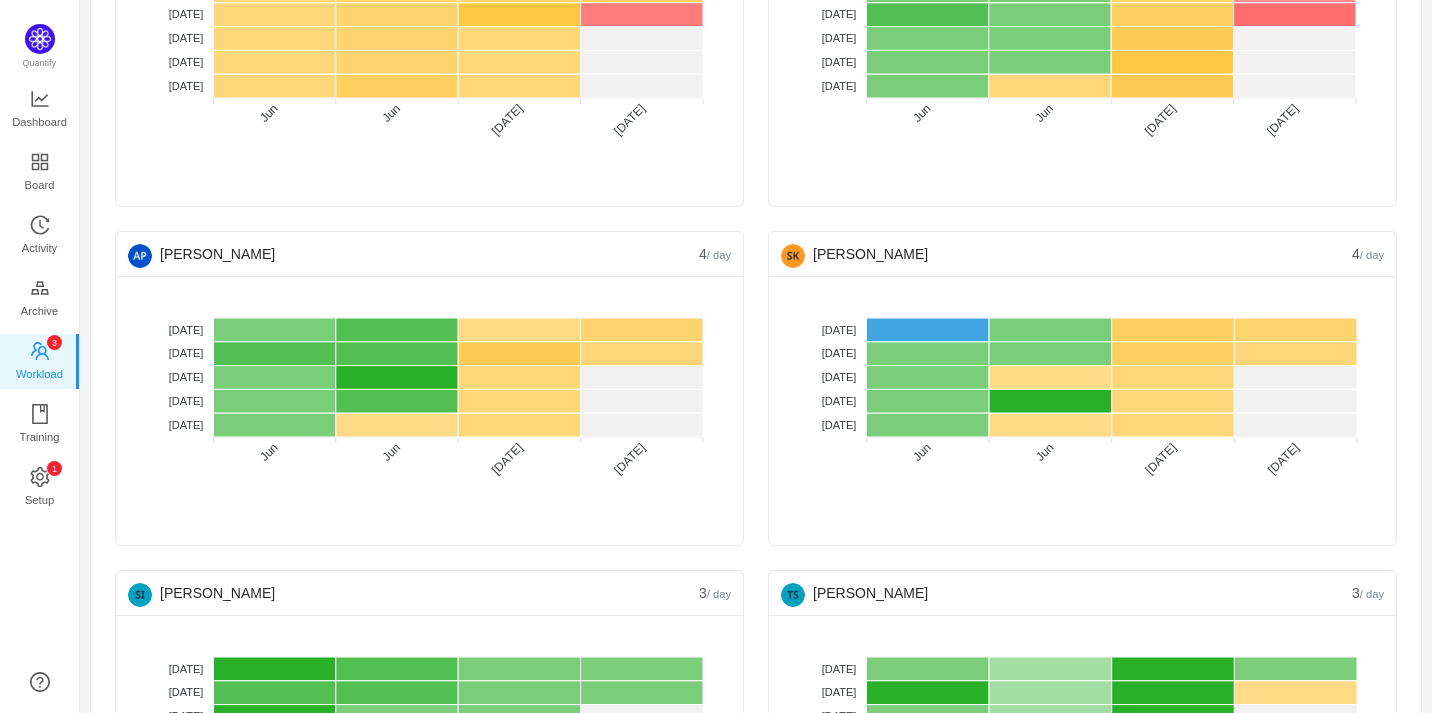 scroll, scrollTop: 609, scrollLeft: 0, axis: vertical 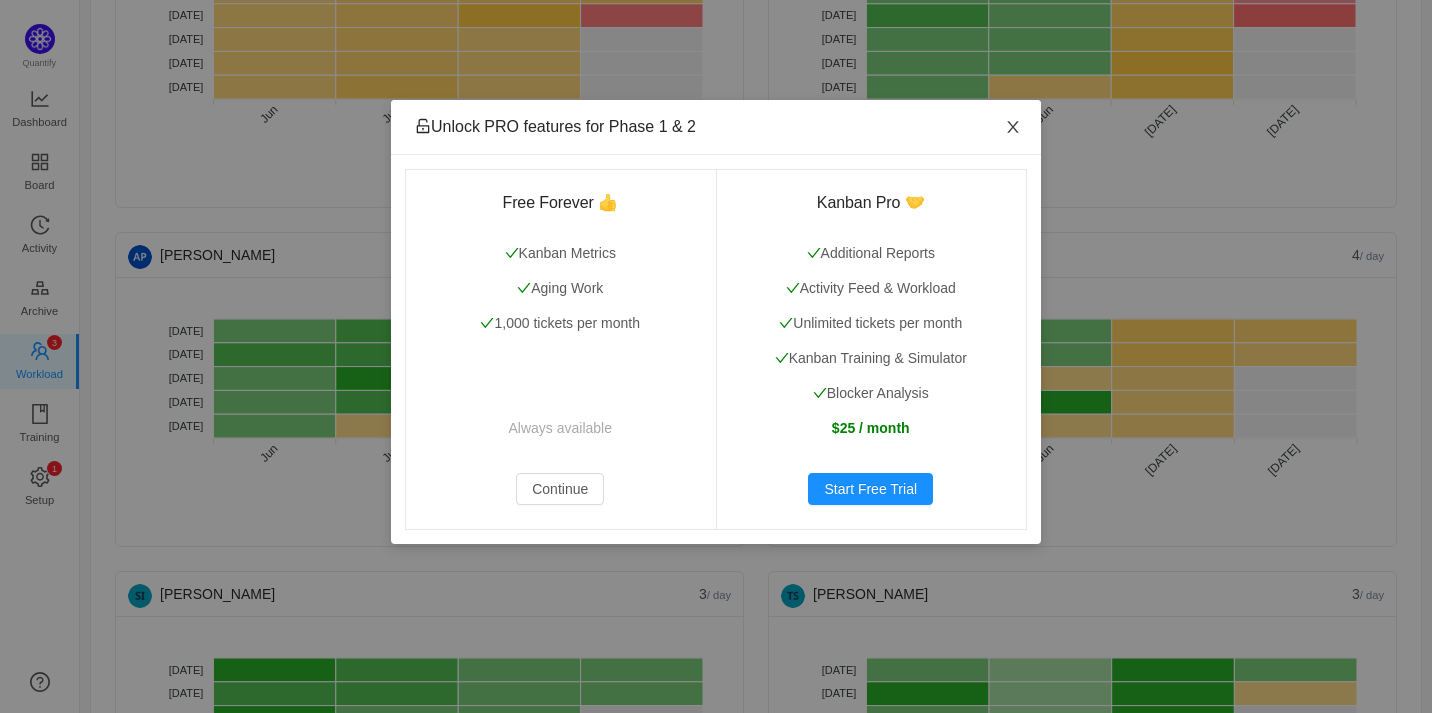 click 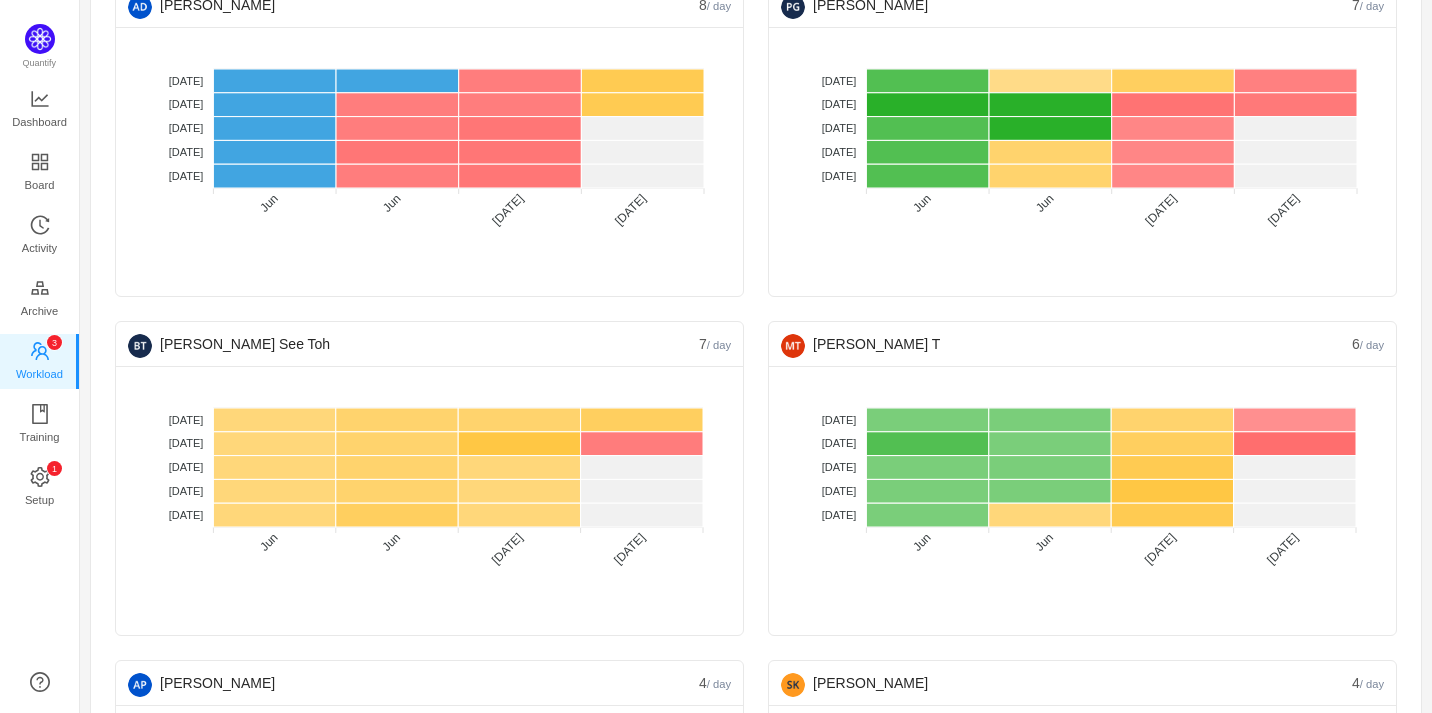 scroll, scrollTop: 115, scrollLeft: 0, axis: vertical 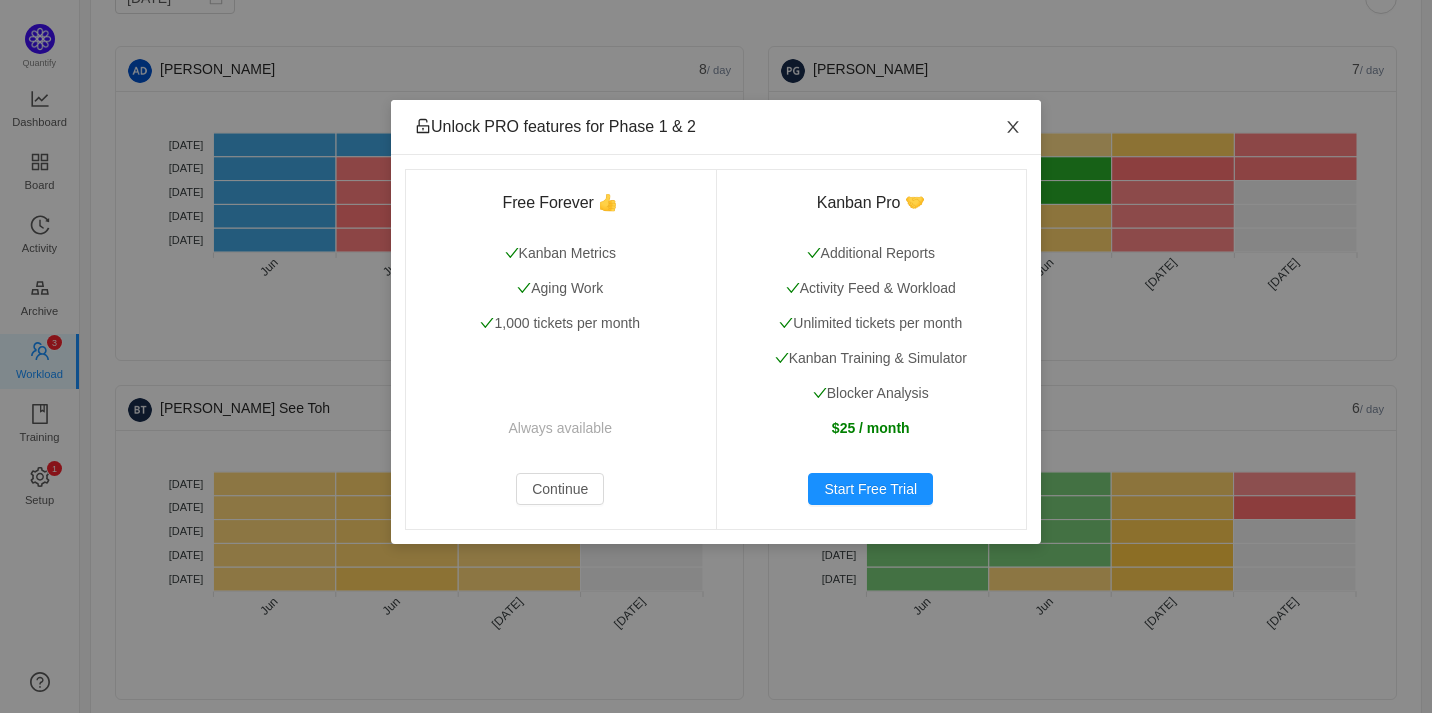 click 